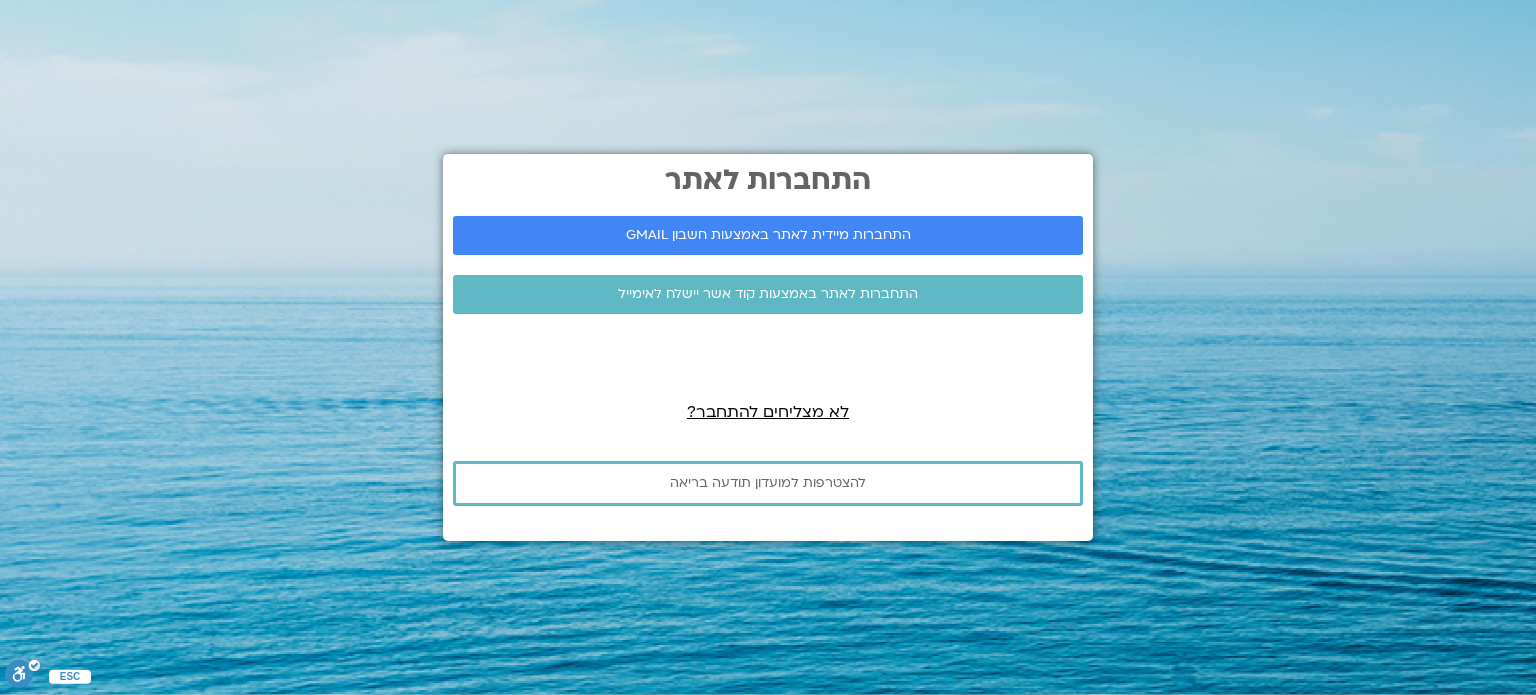 scroll, scrollTop: 0, scrollLeft: 0, axis: both 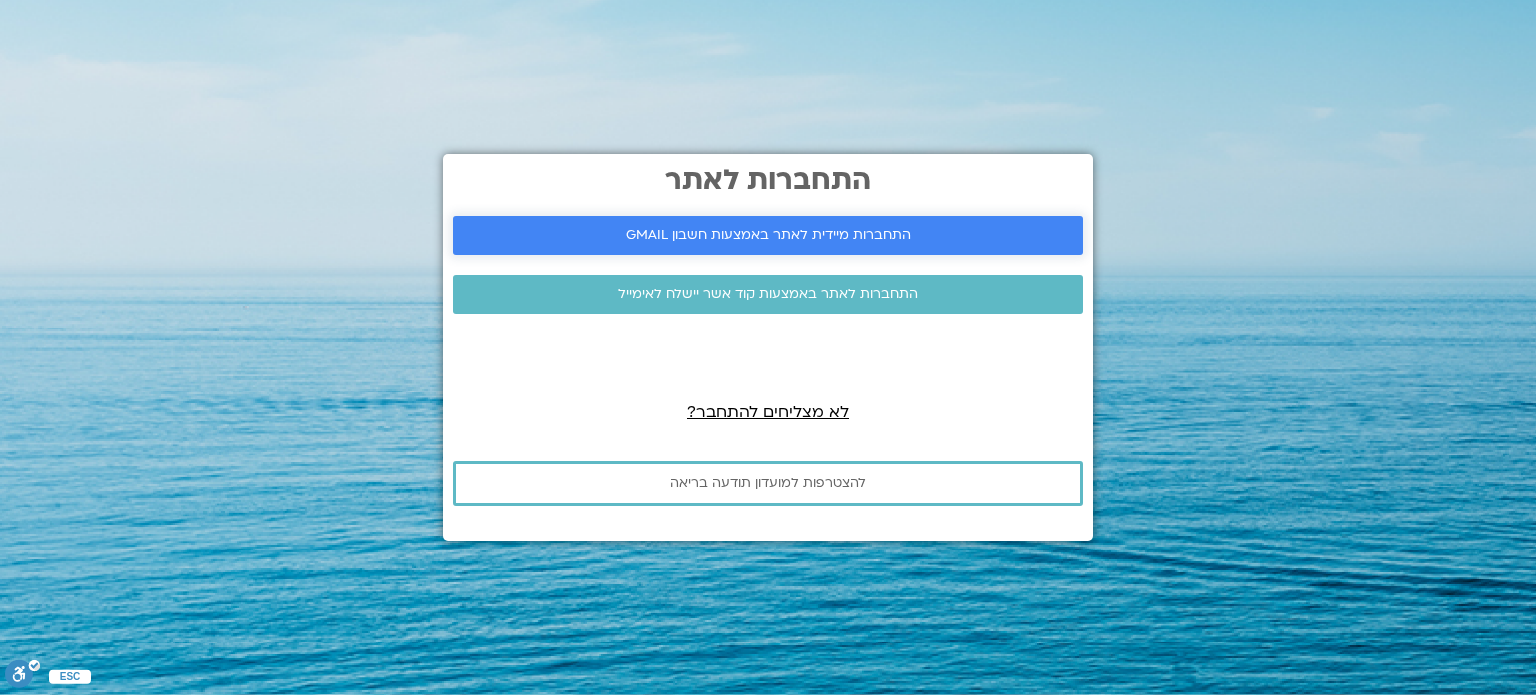 click on "התחברות מיידית לאתר באמצעות חשבון GMAIL" at bounding box center (768, 235) 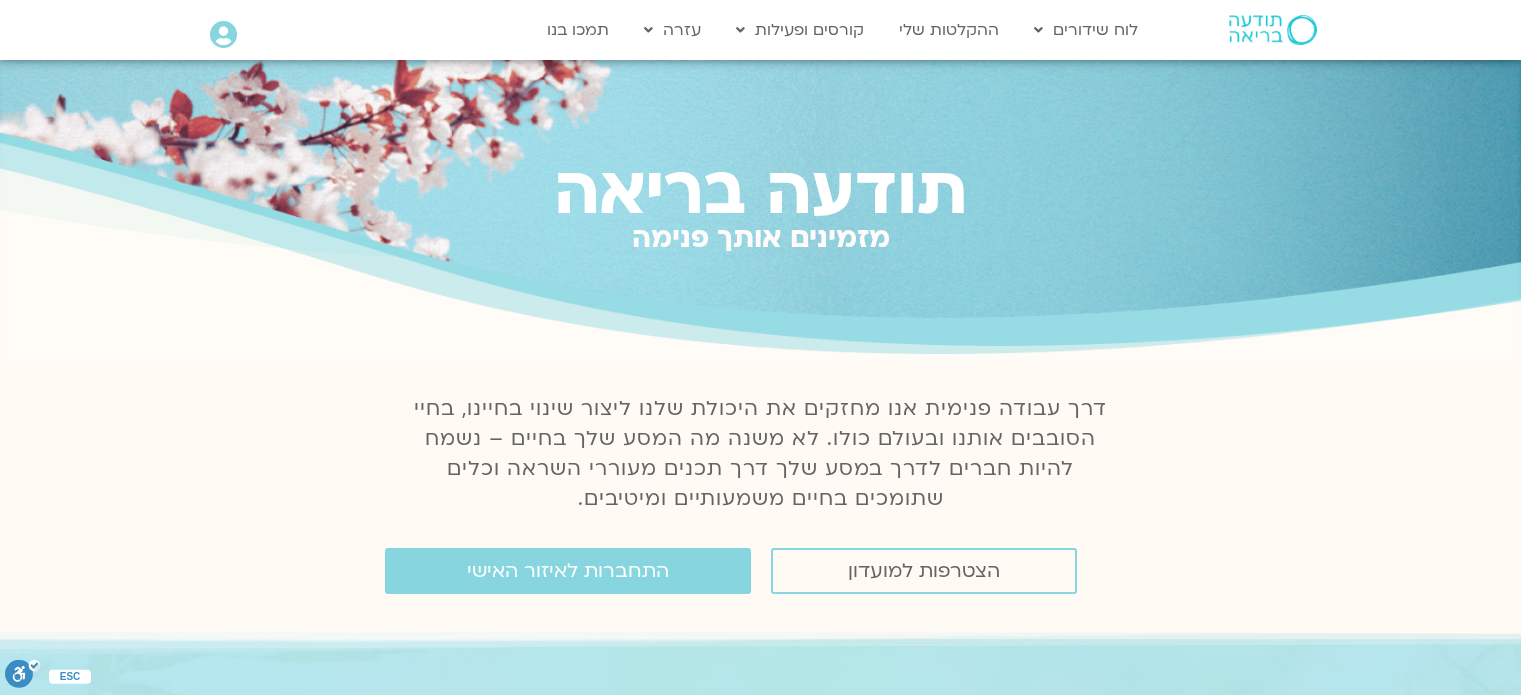 scroll, scrollTop: 0, scrollLeft: 0, axis: both 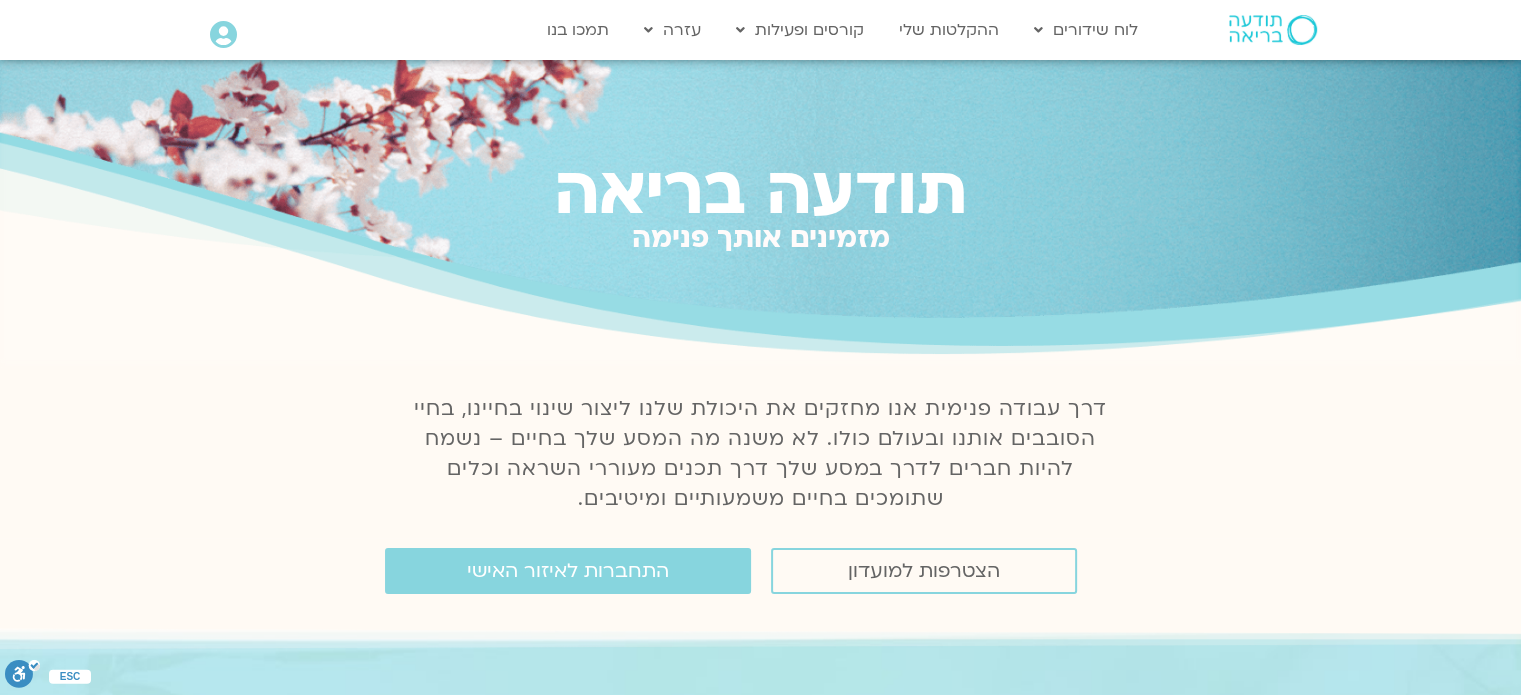 click on "תודעה  בריאה
מזמינים אותך פנימה" at bounding box center (760, 212) 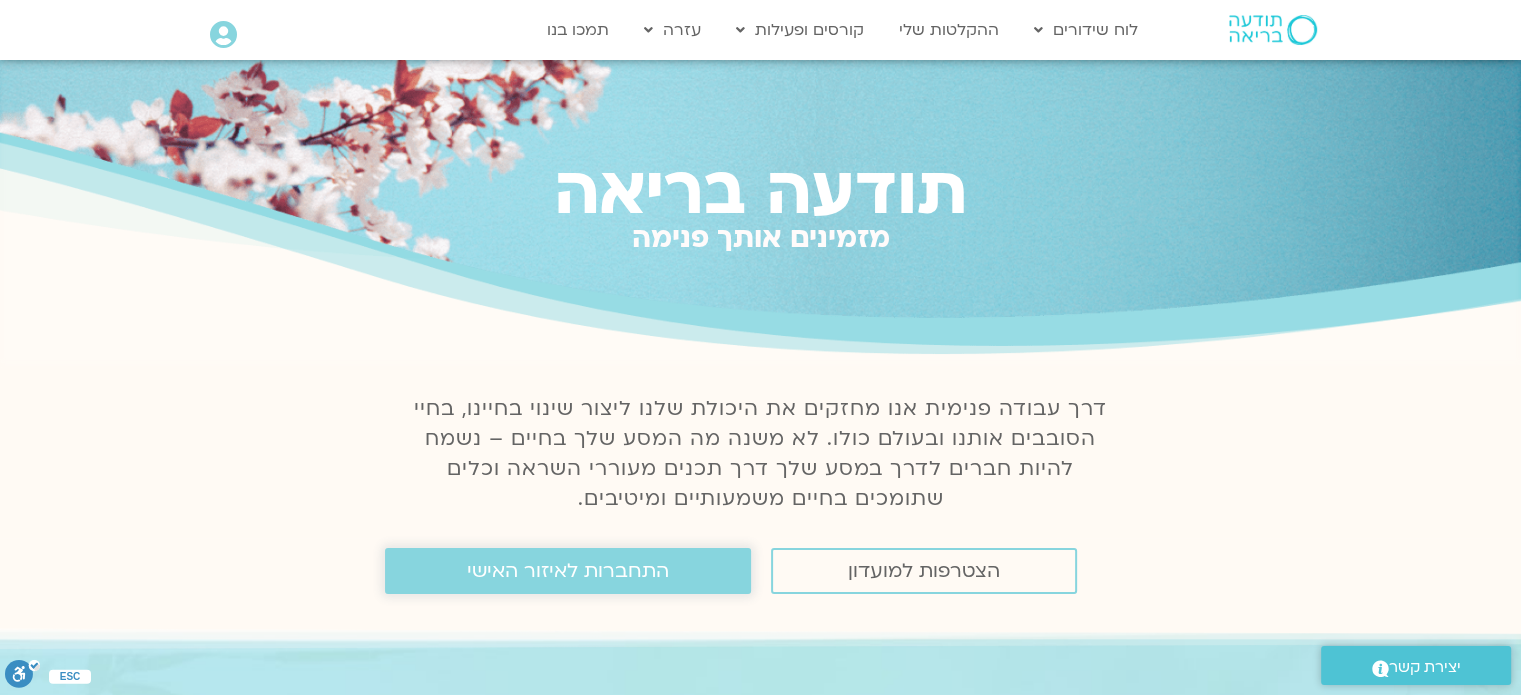click on "התחברות לאיזור האישי" at bounding box center (568, 571) 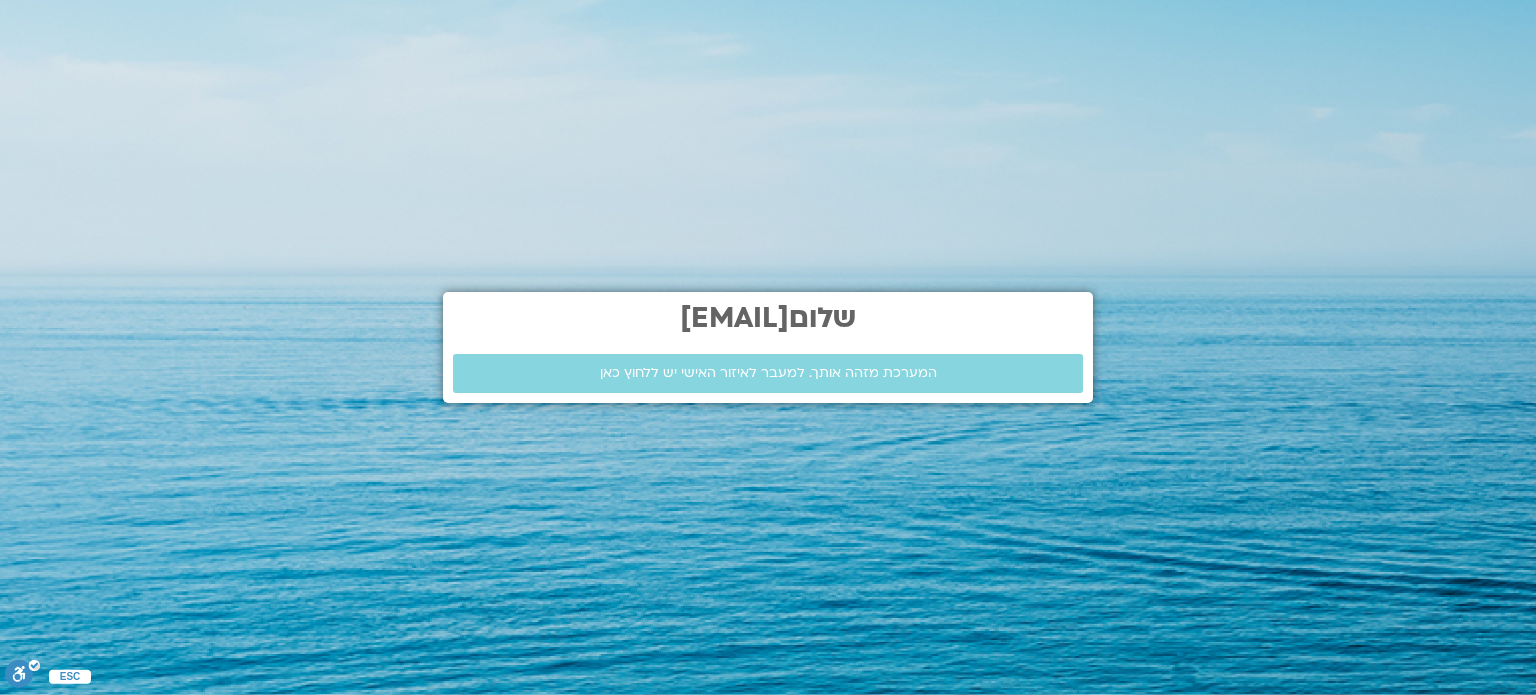 scroll, scrollTop: 0, scrollLeft: 0, axis: both 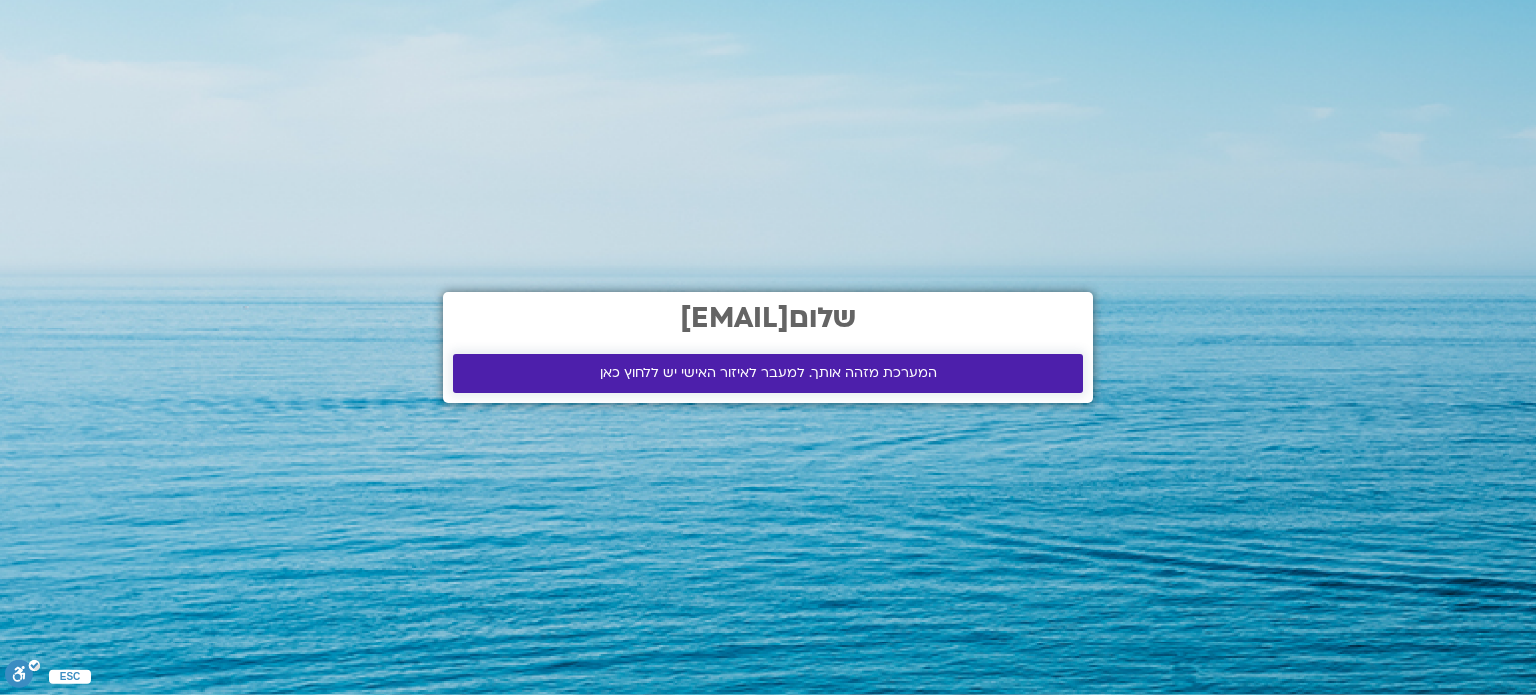 click on "המערכת מזהה אותך. למעבר לאיזור האישי יש ללחוץ כאן" at bounding box center (768, 373) 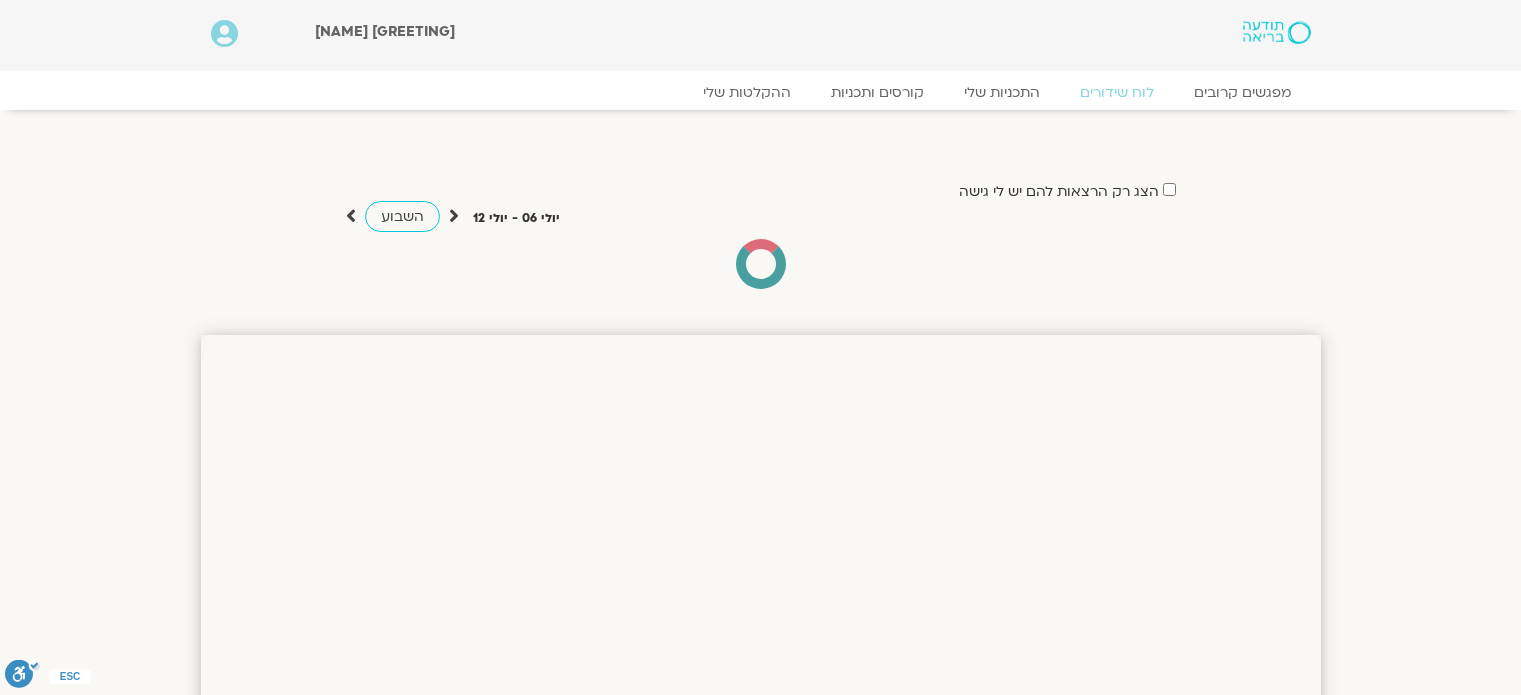 scroll, scrollTop: 0, scrollLeft: 0, axis: both 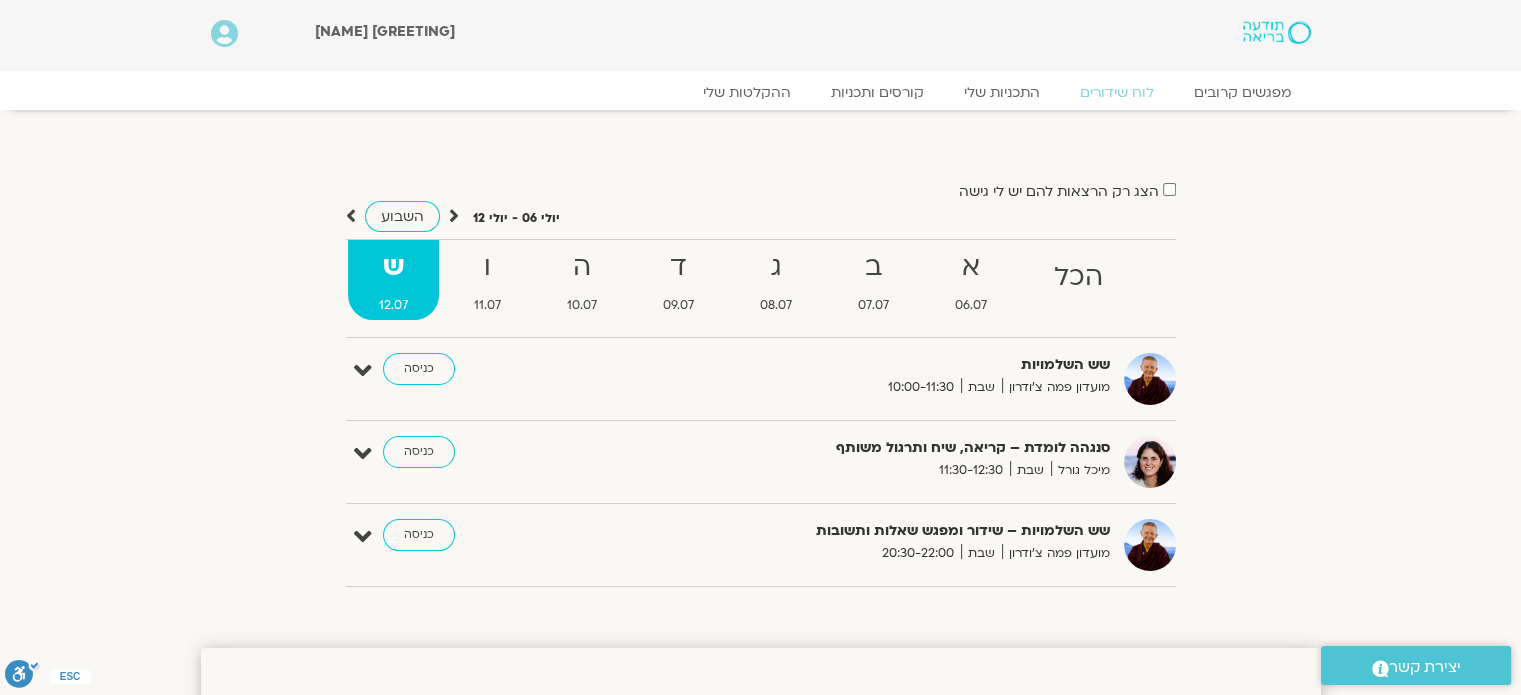 click on "הצג רק הרצאות להם יש לי גישה
יולי 06 - יולי 12
השבוע
להציג אירועים שפתוחים עבורי
הכל
א 06.07 ב 07.07 ג 08.07 ד 09.07 ה 10.07 ו 11.07 ש 12.07" at bounding box center [761, 371] 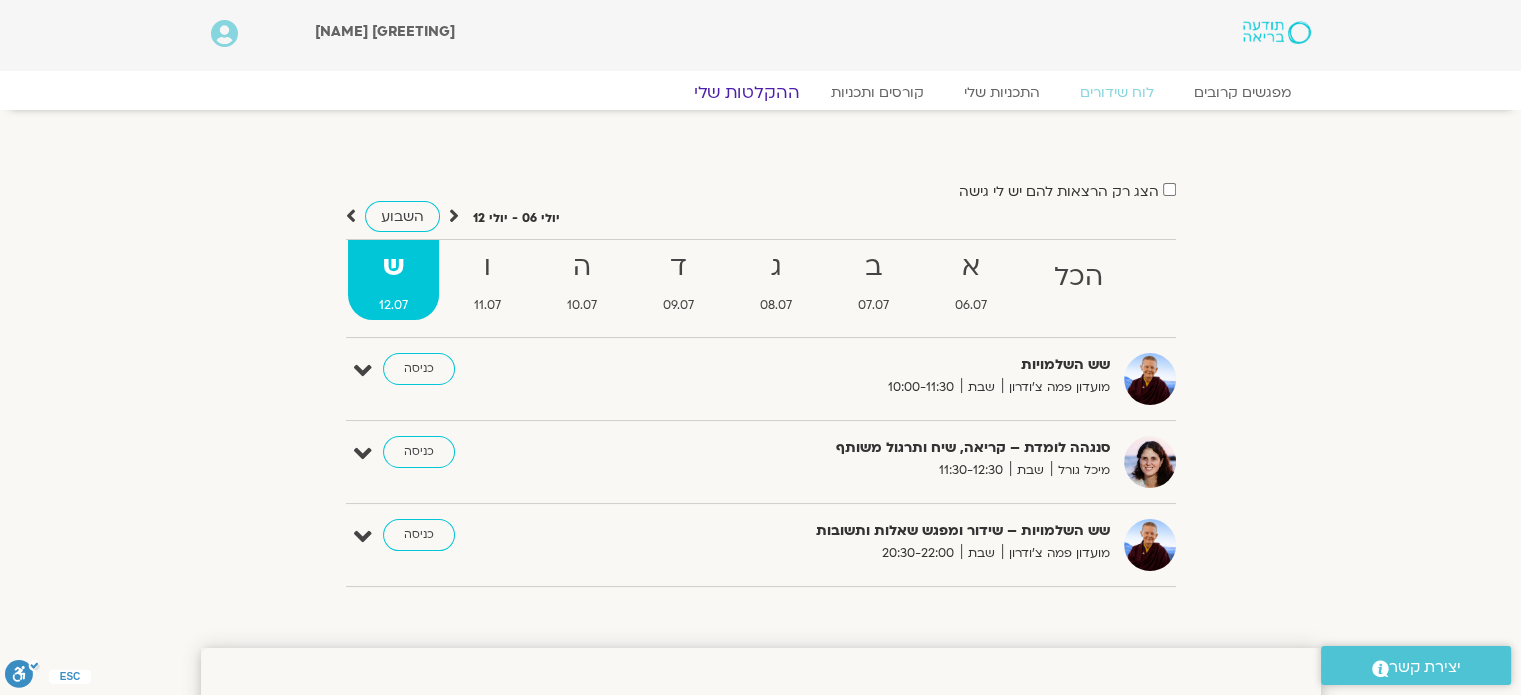 click on "ההקלטות שלי" 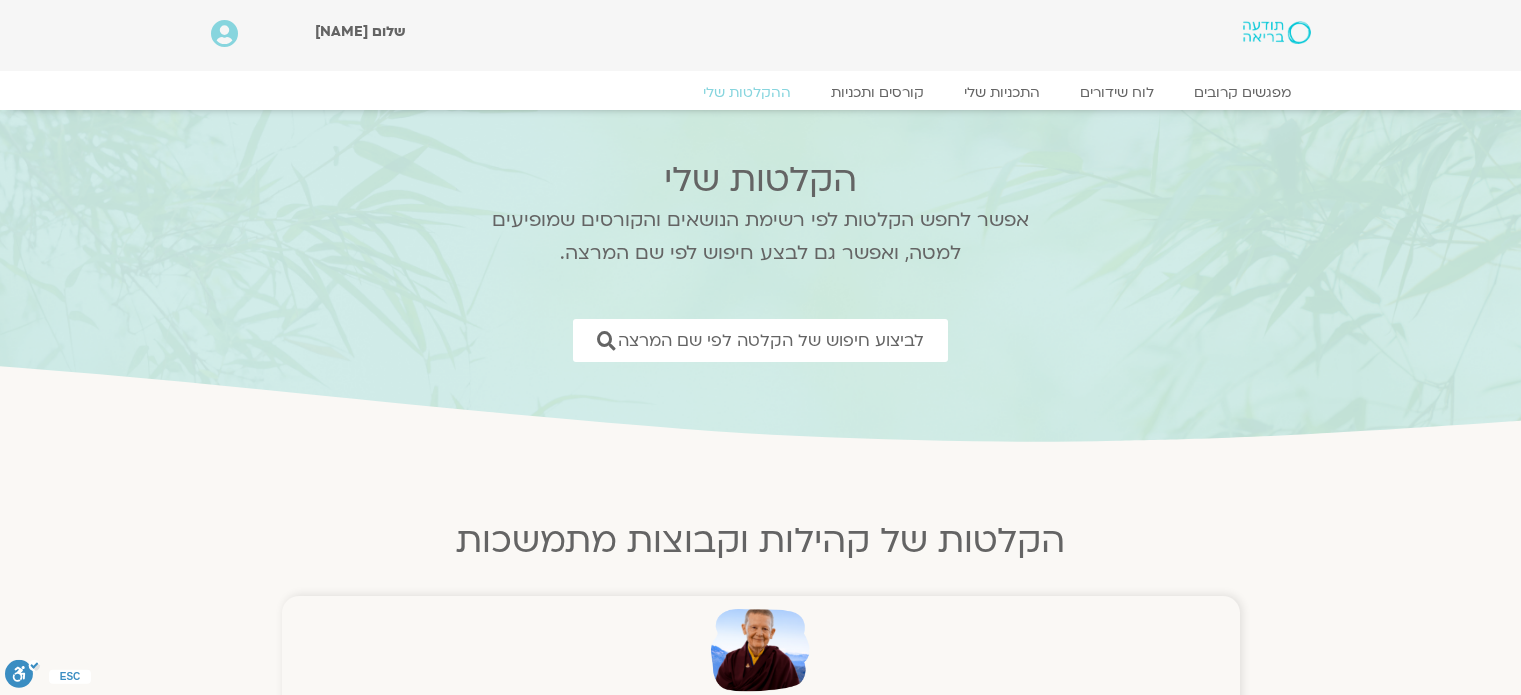 scroll, scrollTop: 0, scrollLeft: 0, axis: both 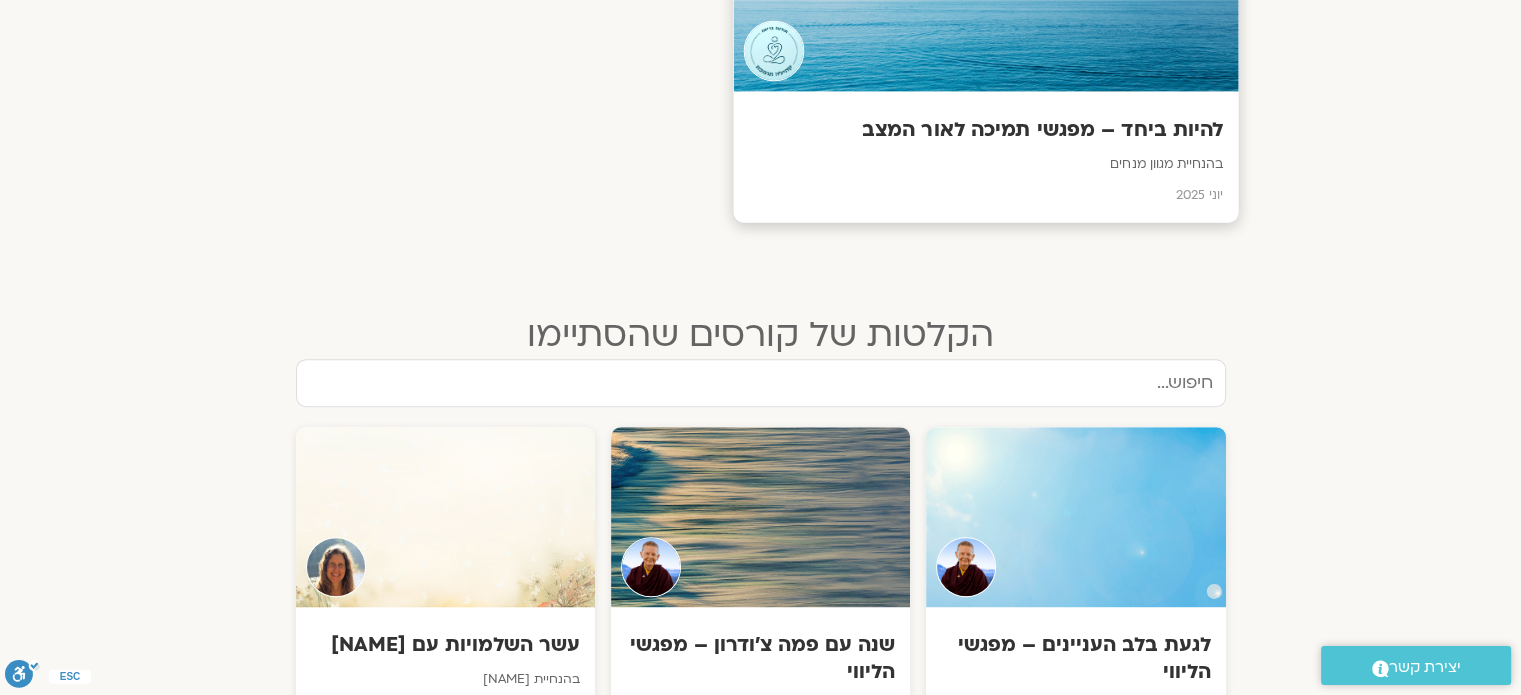 click on "להיות ביחד – מפגשי תמיכה לאור המצב" at bounding box center [985, 130] 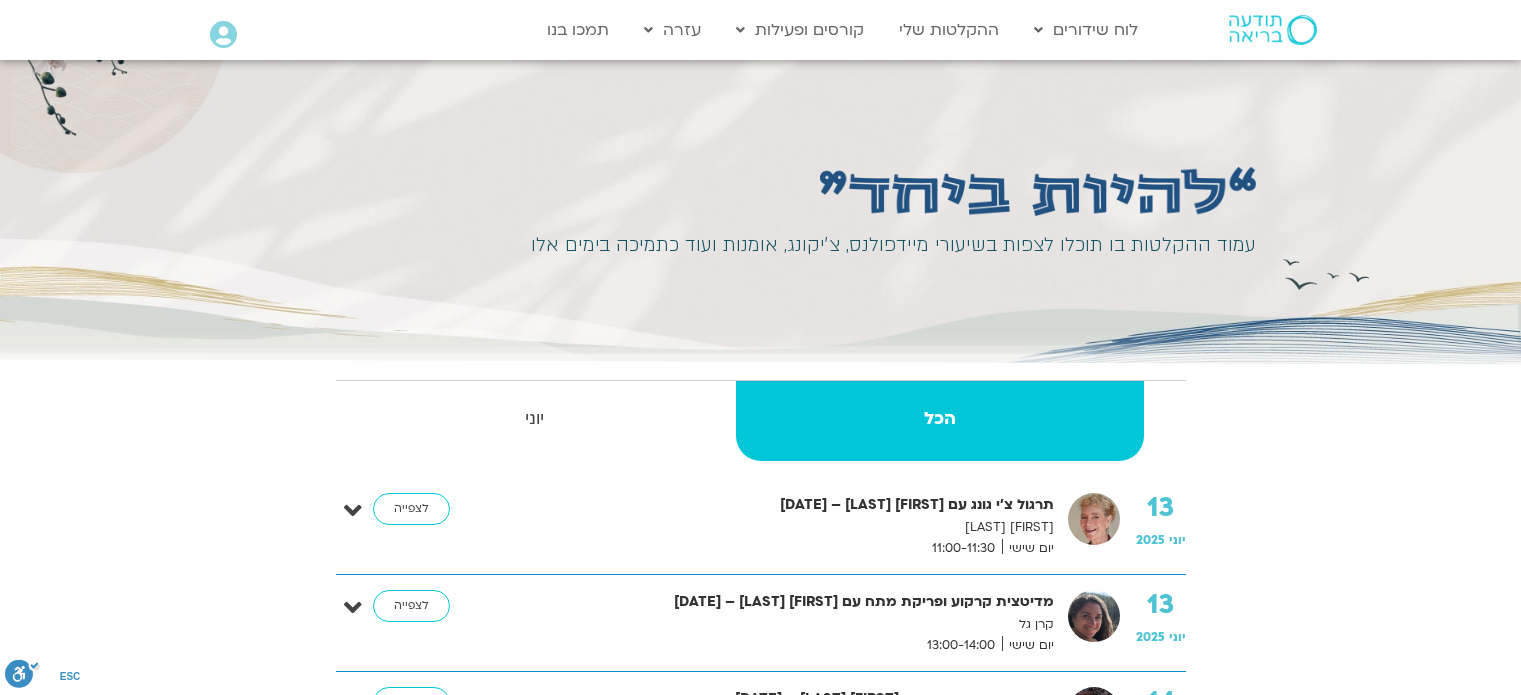 scroll, scrollTop: 0, scrollLeft: 0, axis: both 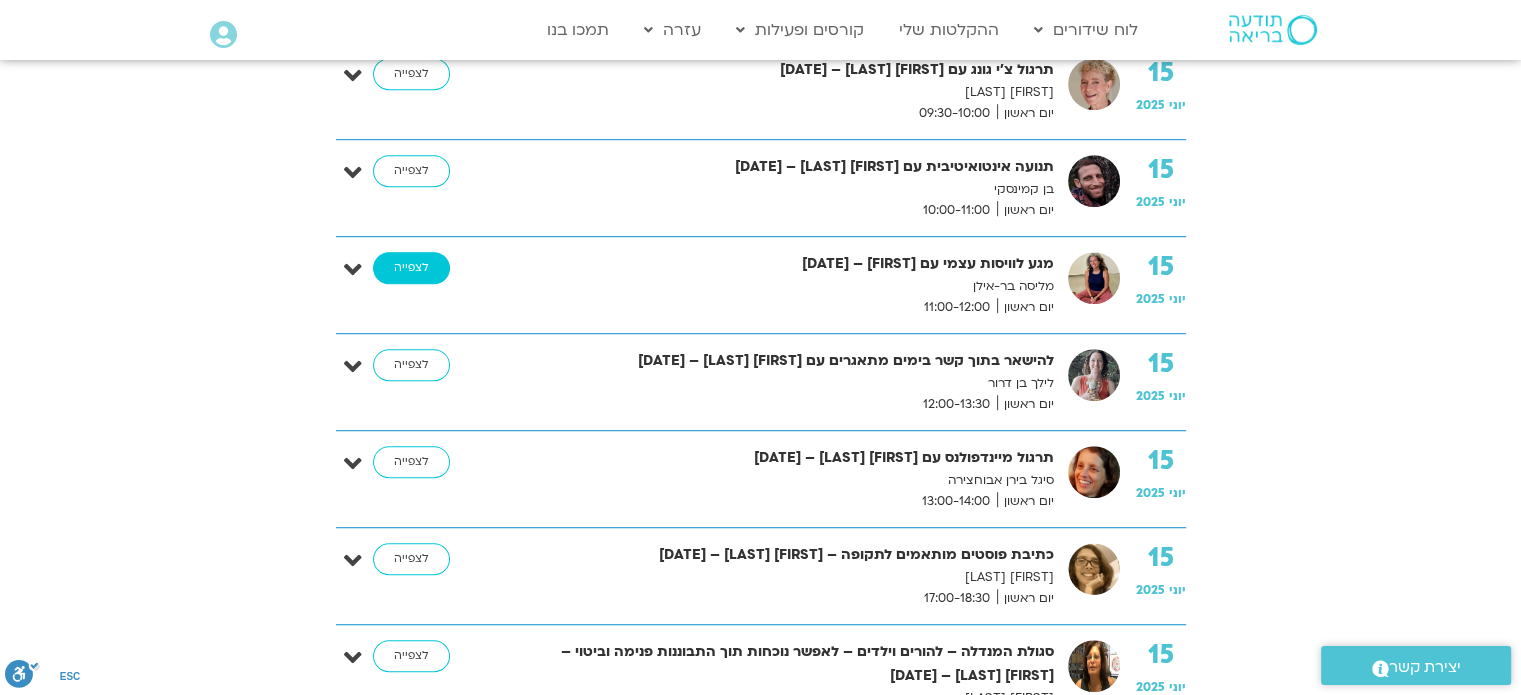 click on "לצפייה" at bounding box center [411, 268] 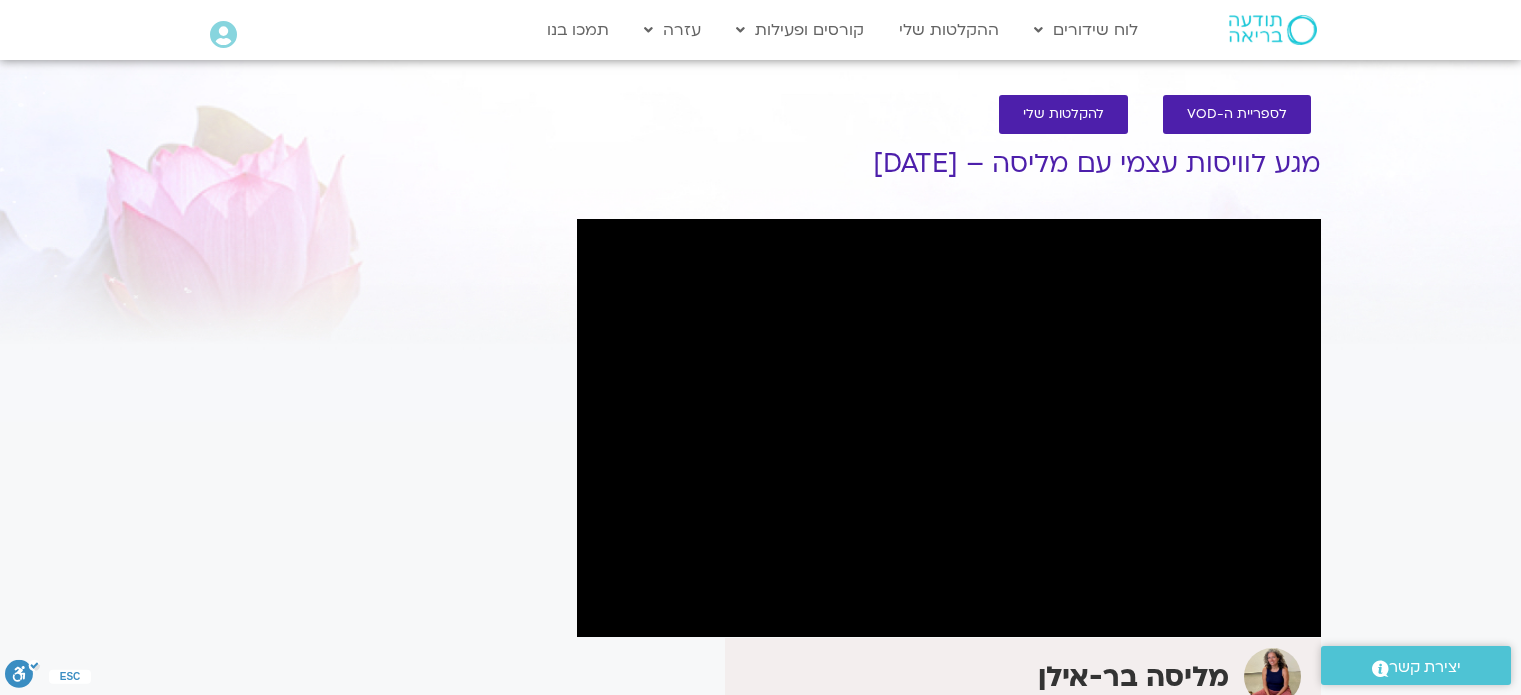 scroll, scrollTop: 0, scrollLeft: 0, axis: both 